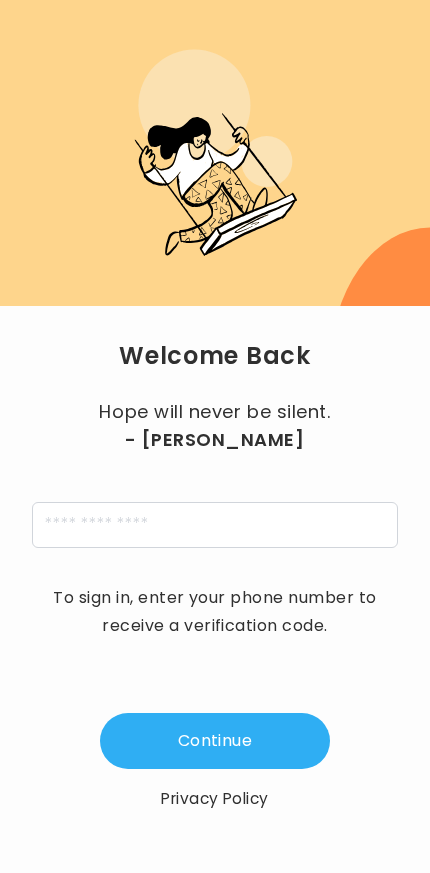 scroll, scrollTop: 0, scrollLeft: 0, axis: both 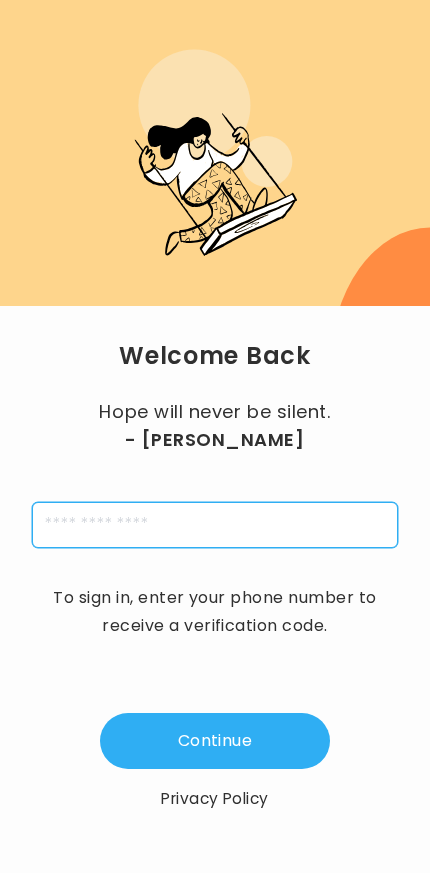 click at bounding box center [215, 525] 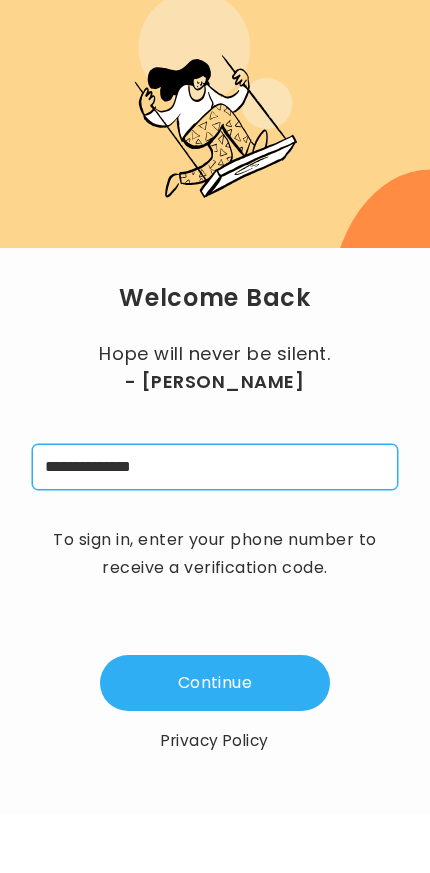 type on "**********" 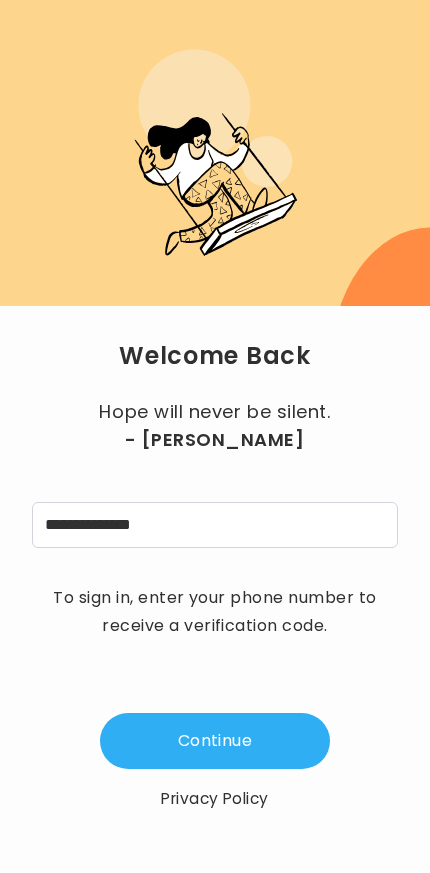 click on "Continue" at bounding box center (215, 741) 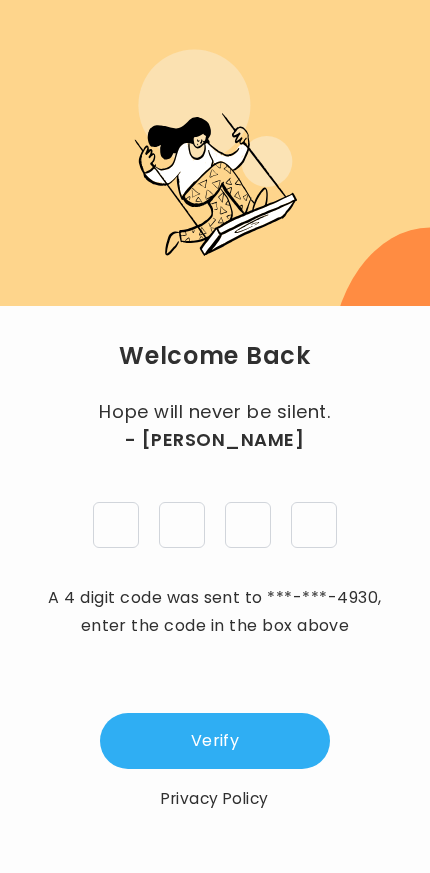 click at bounding box center [116, 525] 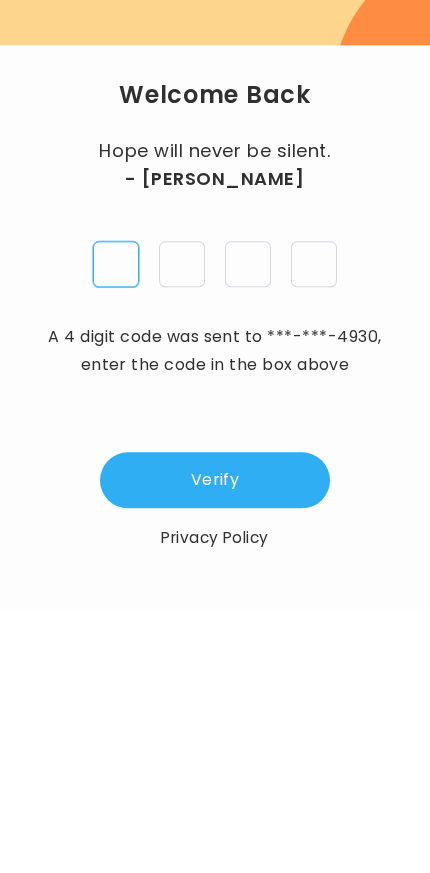 type on "*" 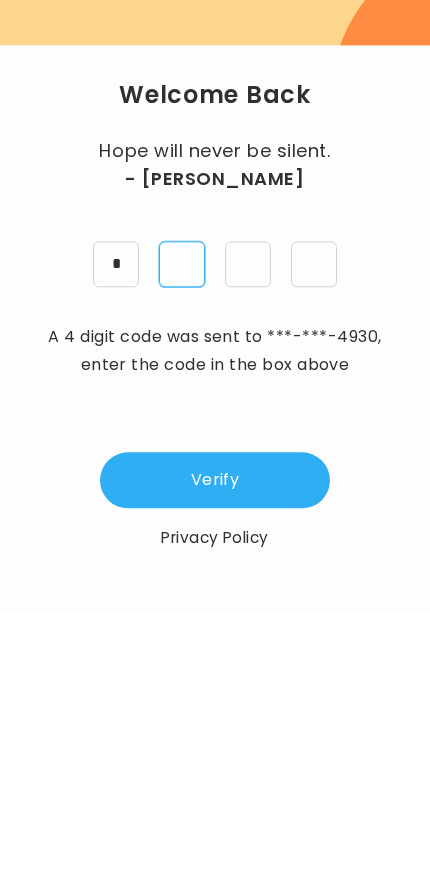 type on "*" 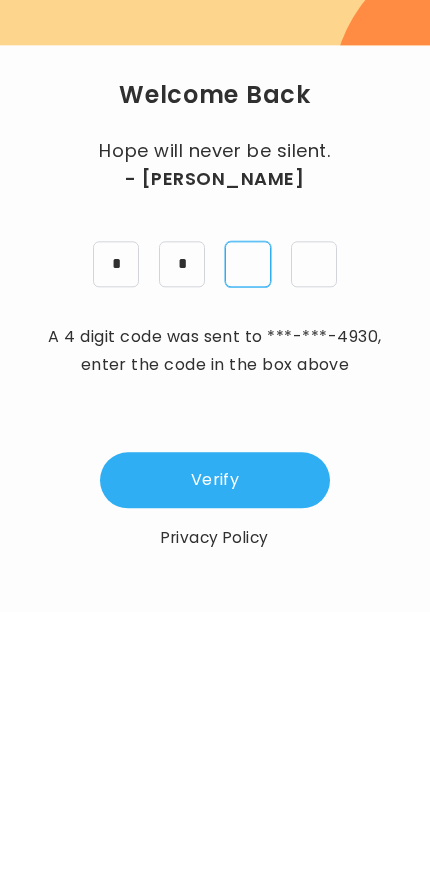 type on "*" 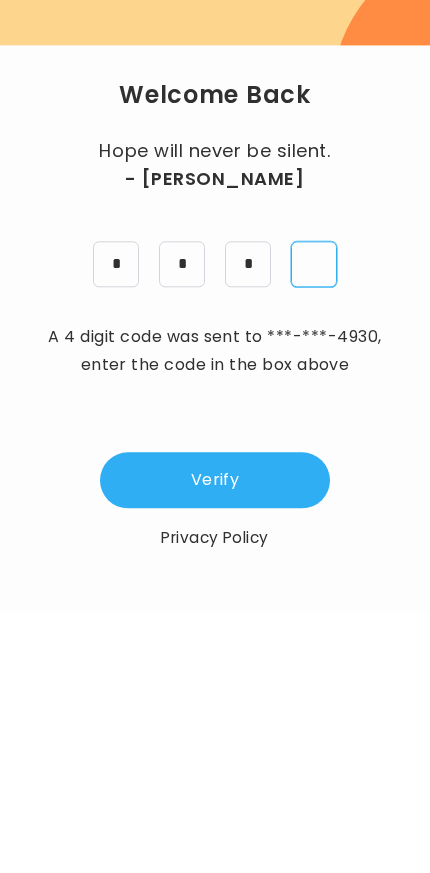 type on "*" 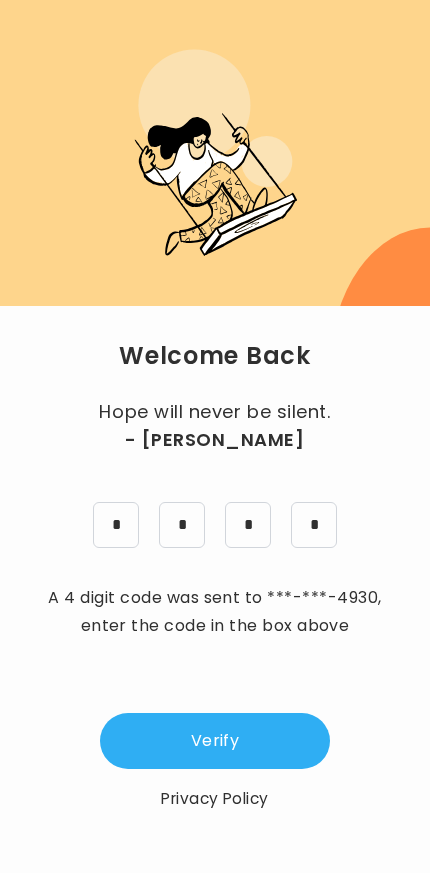 click on "Verify" at bounding box center [215, 741] 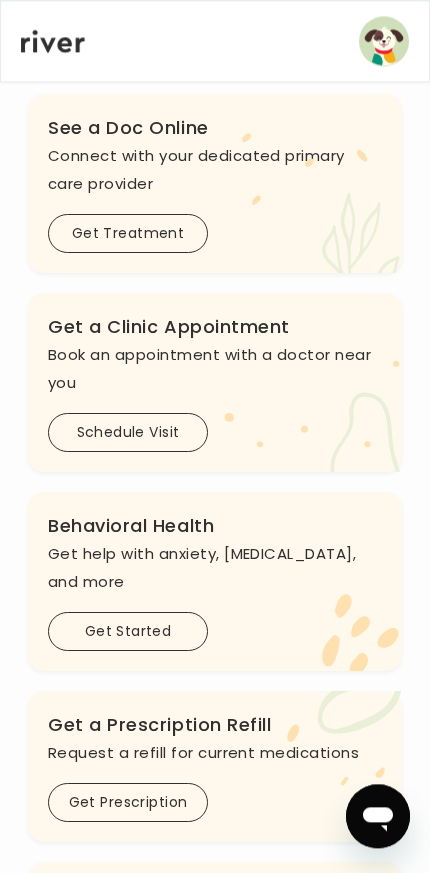 scroll, scrollTop: 0, scrollLeft: 0, axis: both 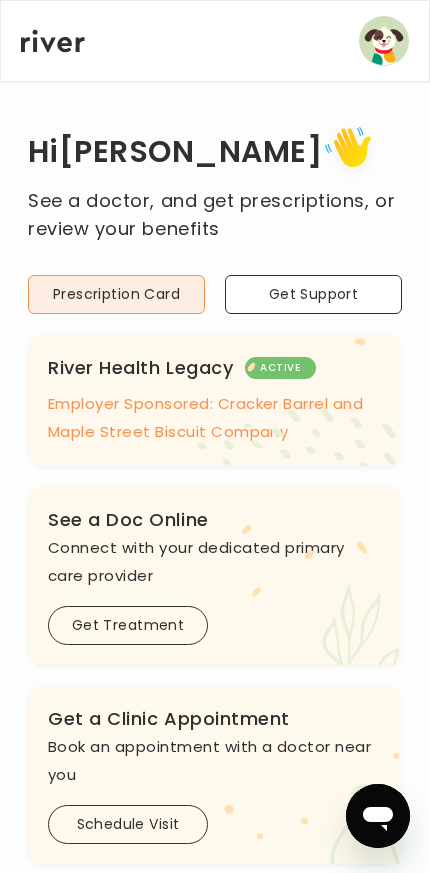 click at bounding box center [384, 41] 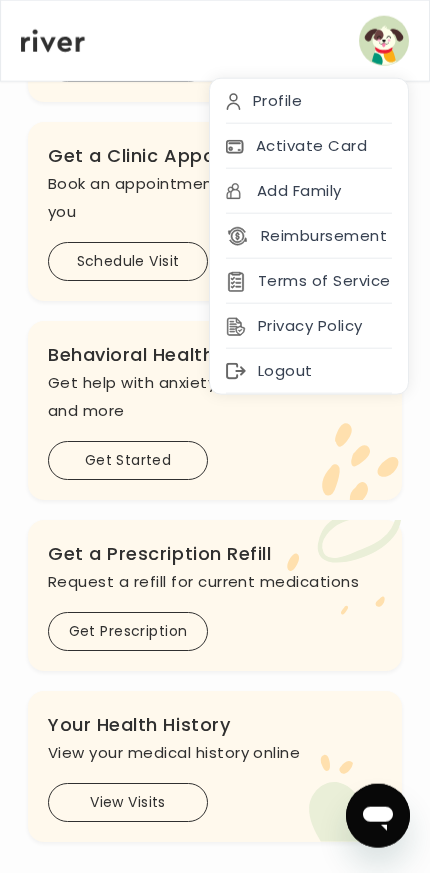 scroll, scrollTop: 591, scrollLeft: 0, axis: vertical 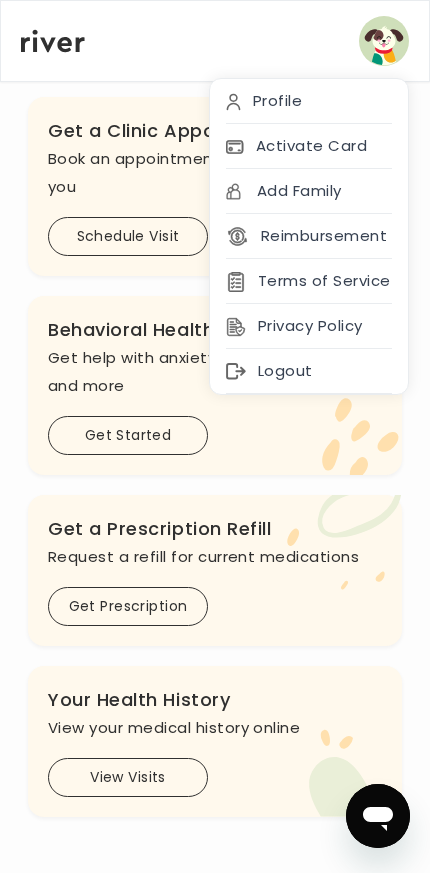 click on "Get Prescription" at bounding box center [128, 606] 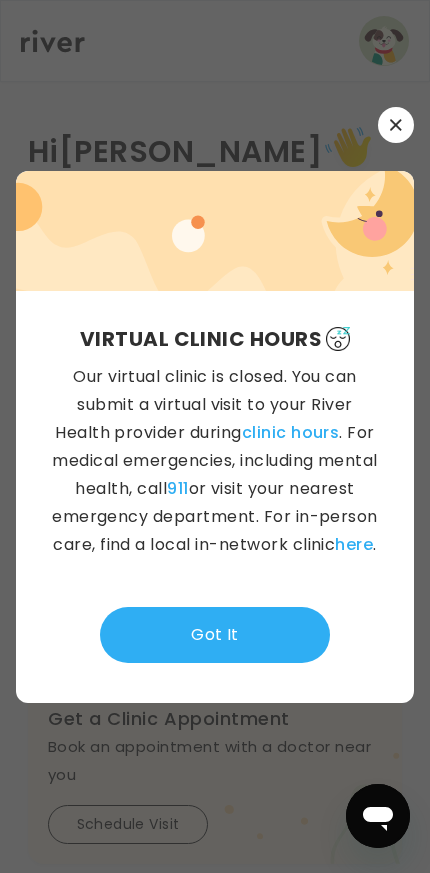 click on "Got It" at bounding box center [215, 635] 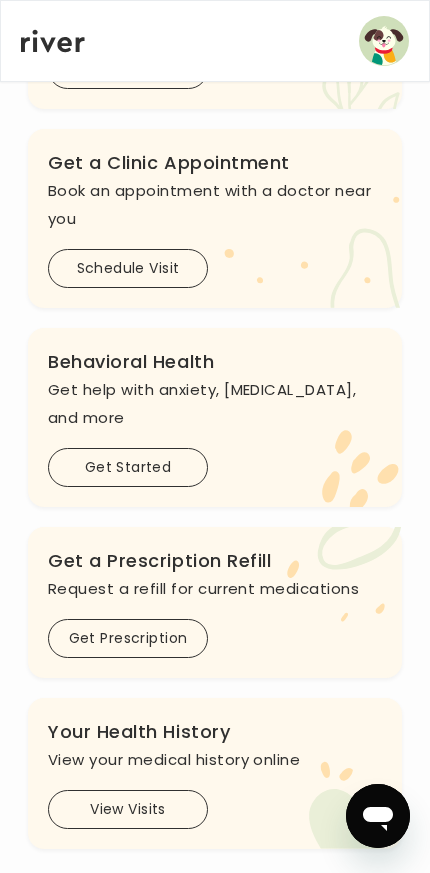 scroll, scrollTop: 591, scrollLeft: 0, axis: vertical 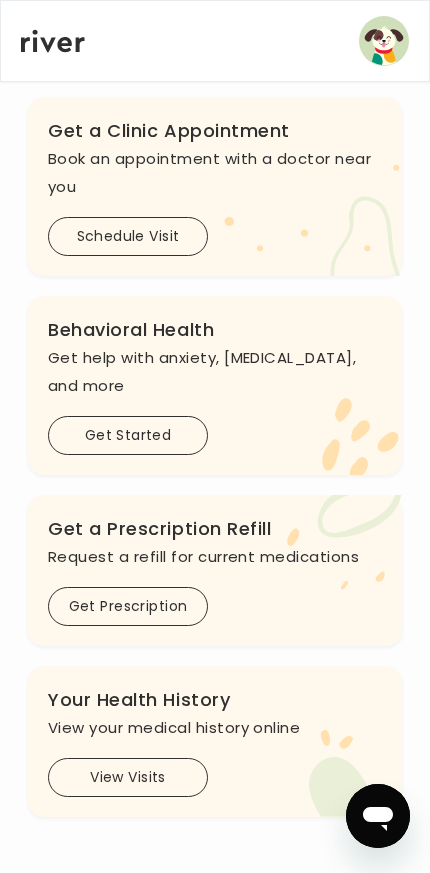 click on "Get Prescription" at bounding box center (128, 606) 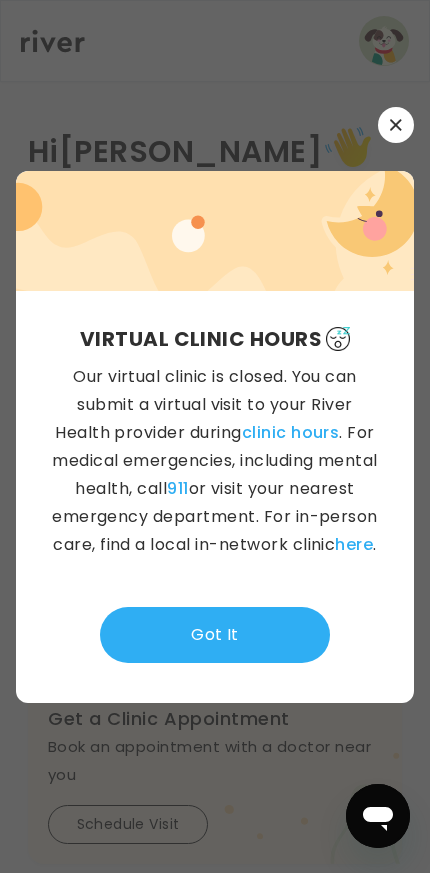 scroll, scrollTop: 0, scrollLeft: 0, axis: both 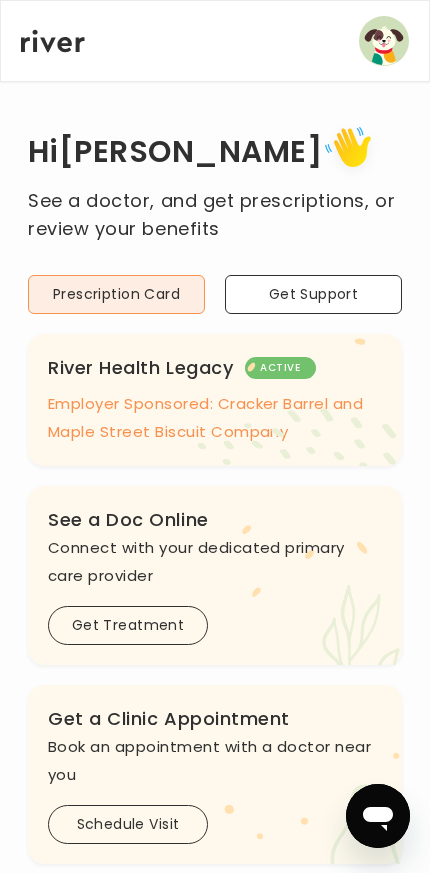 click on "Get Support" at bounding box center (313, 294) 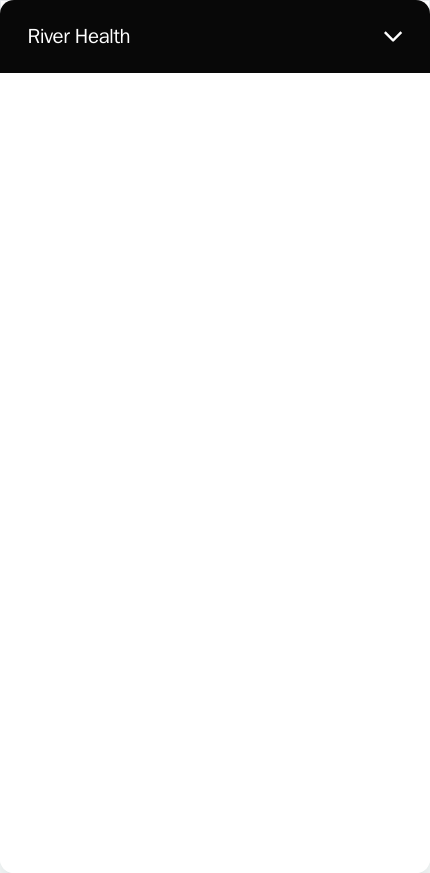 scroll, scrollTop: 0, scrollLeft: 0, axis: both 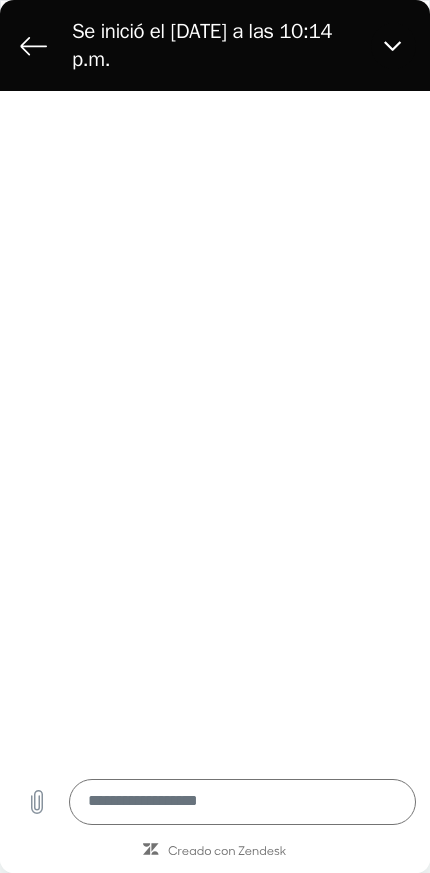 click on "Se inició el [DATE] a las 10:14 p.m." at bounding box center [215, 45] 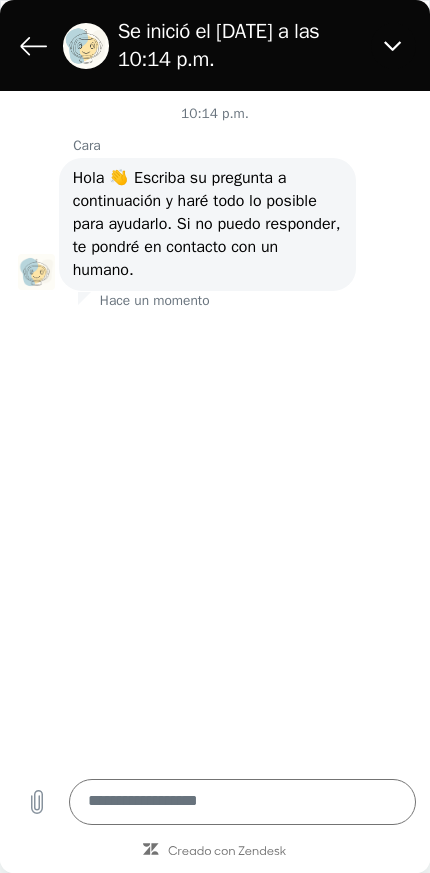 type on "*" 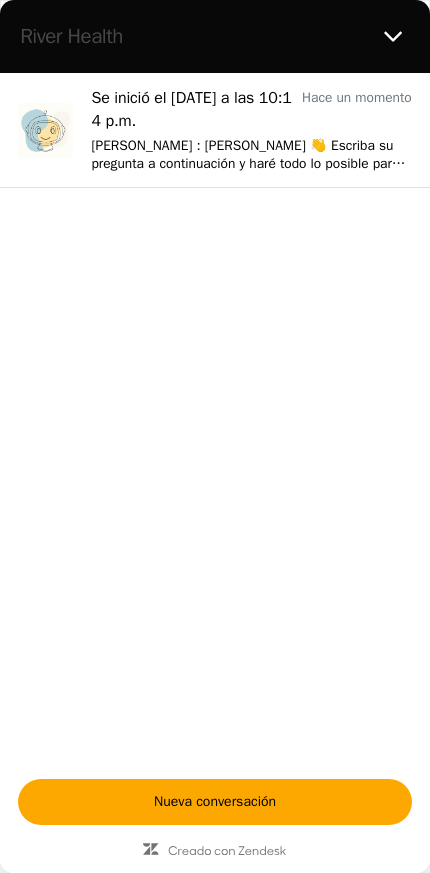 click at bounding box center (394, 37) 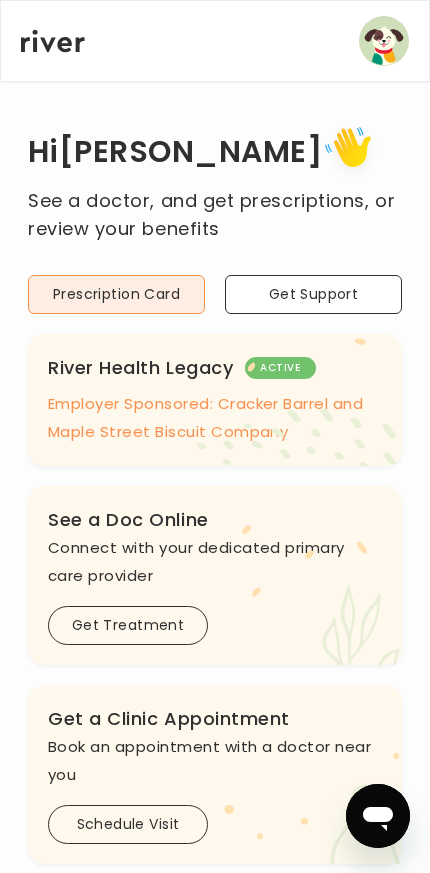 click at bounding box center (384, 41) 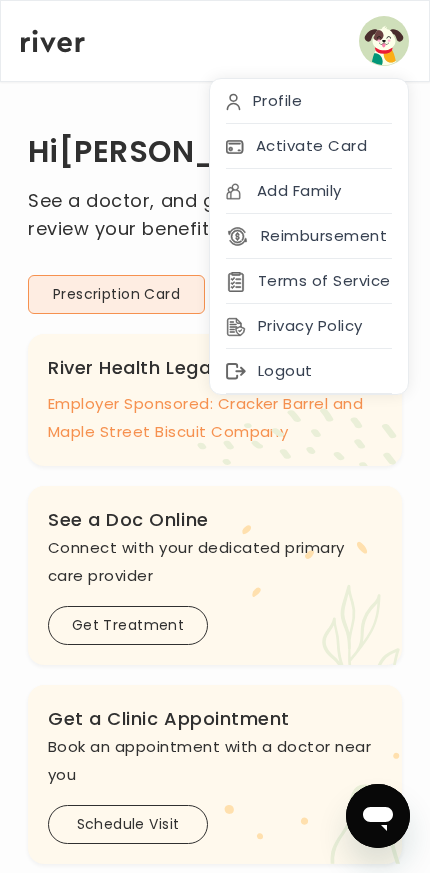 click on "Profile" at bounding box center (309, 101) 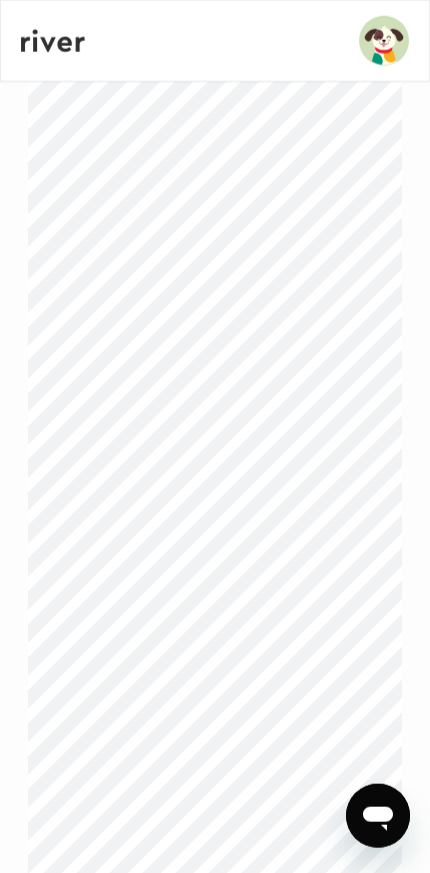 scroll, scrollTop: 1348, scrollLeft: 0, axis: vertical 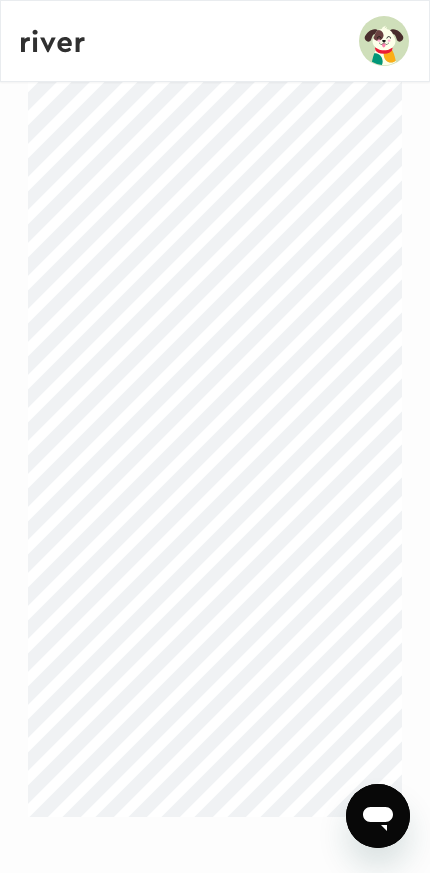 click at bounding box center (384, 41) 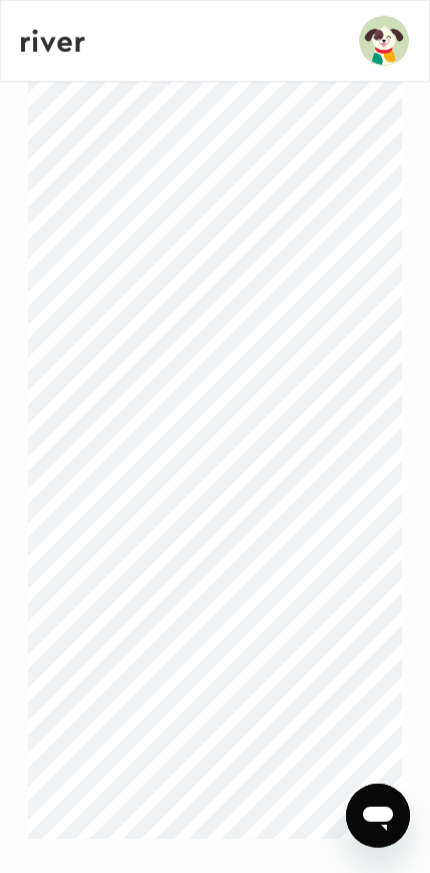 scroll, scrollTop: 562, scrollLeft: 0, axis: vertical 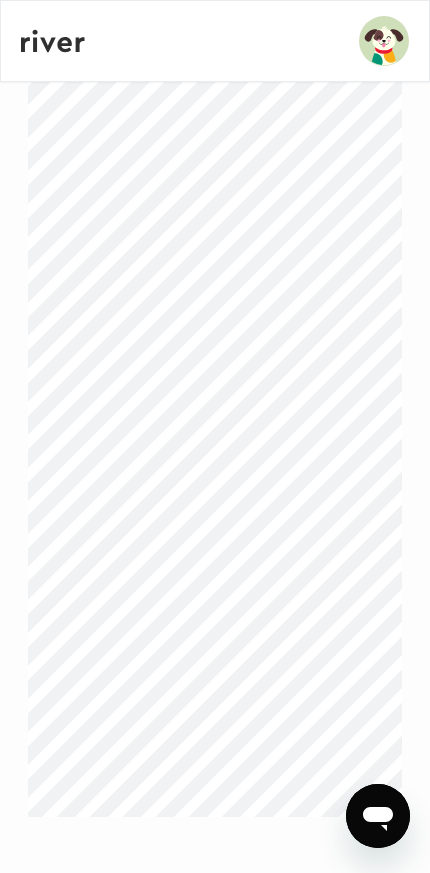click at bounding box center (384, 41) 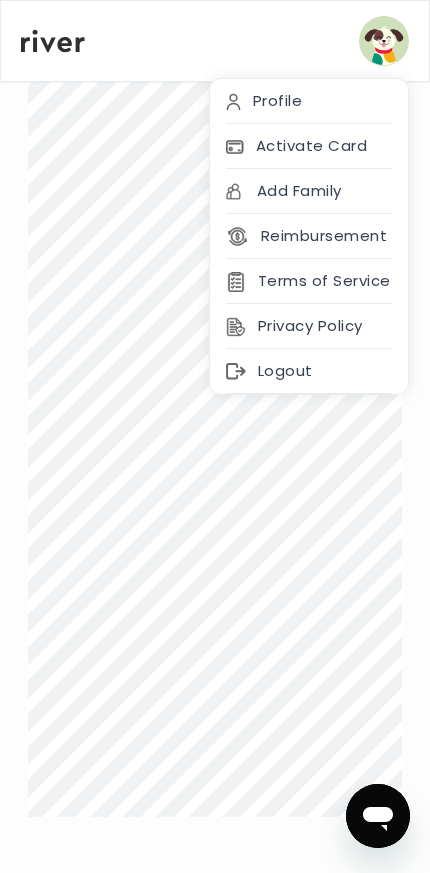 click at bounding box center [384, 41] 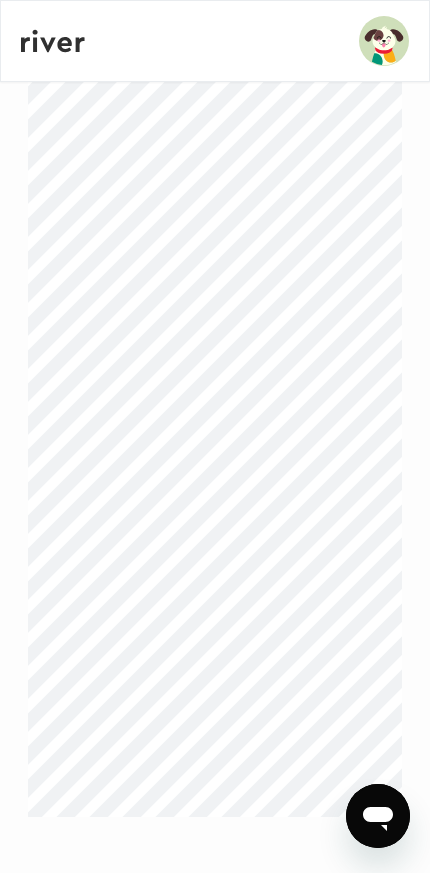 click at bounding box center [384, 41] 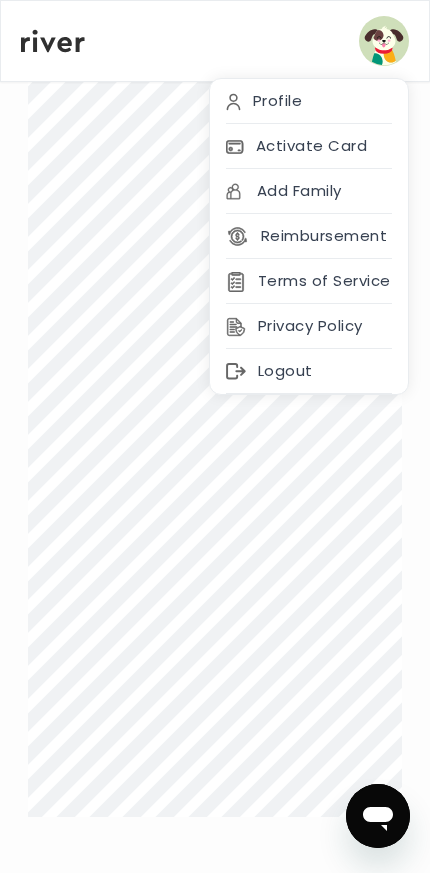 click 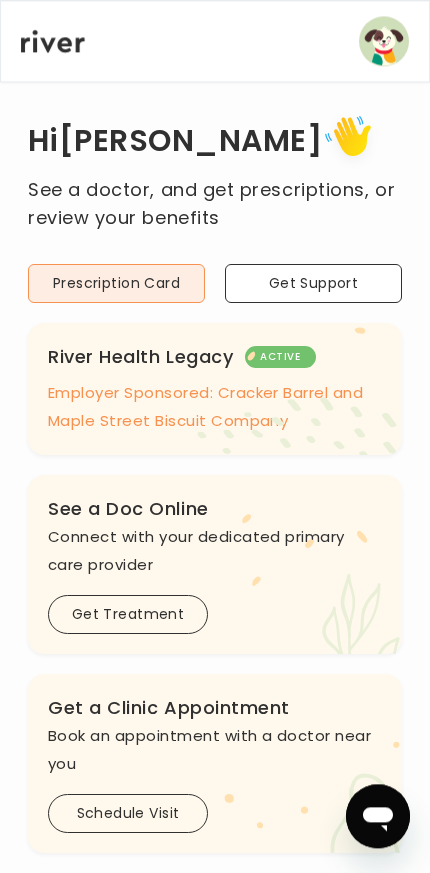 scroll, scrollTop: 0, scrollLeft: 0, axis: both 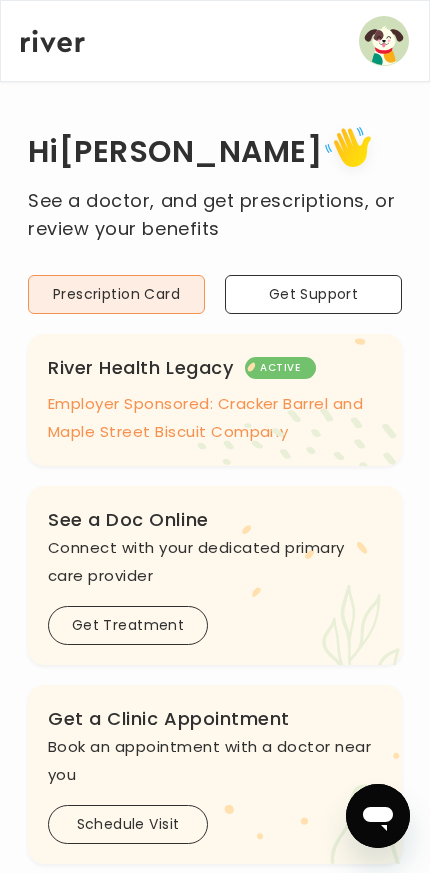 click on ".cls-1 {
fill: #ffe0ae;
}
.cls-2 {
fill: #eaefd8;
}" 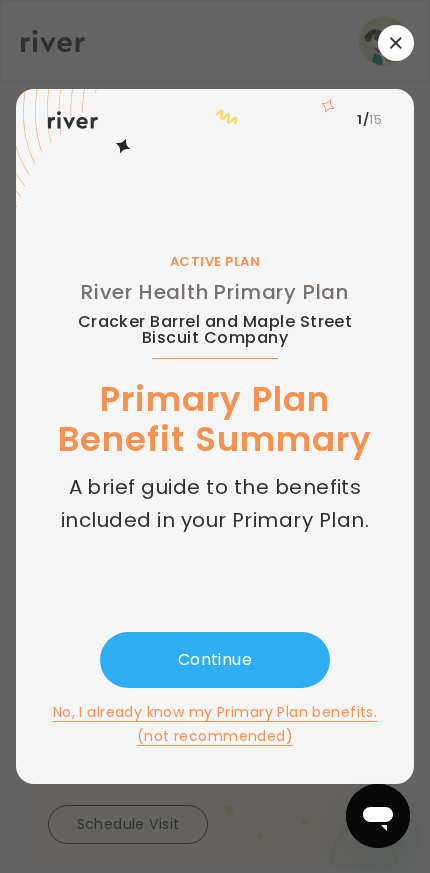 click at bounding box center (396, 43) 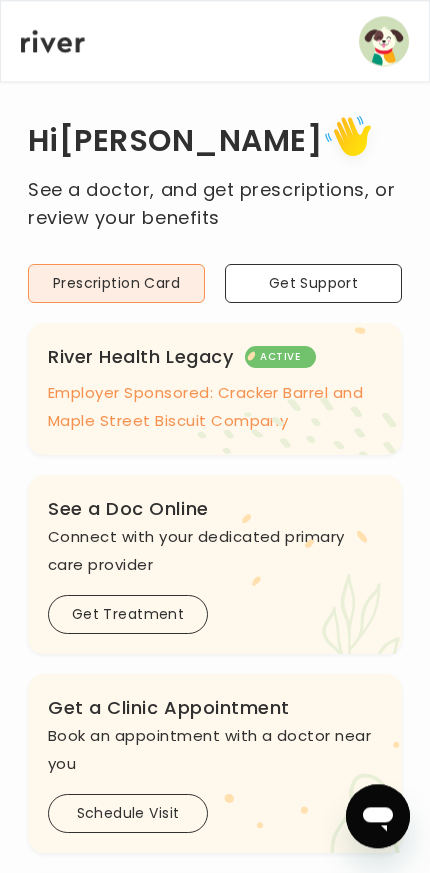 scroll, scrollTop: 0, scrollLeft: 0, axis: both 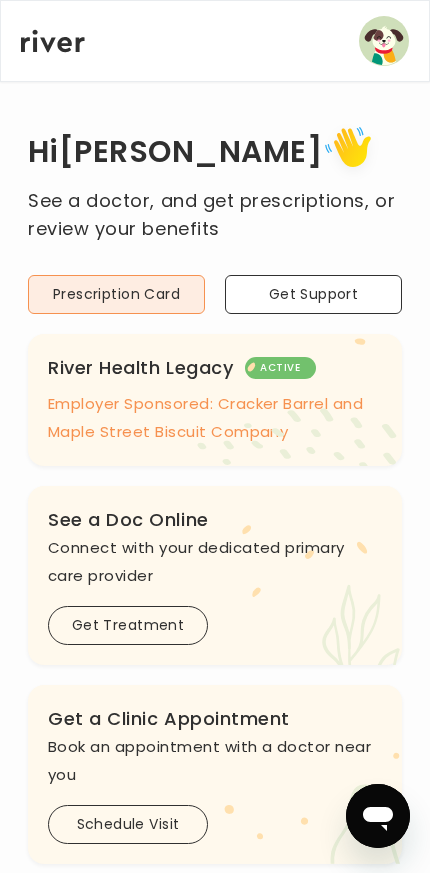 click at bounding box center (378, 816) 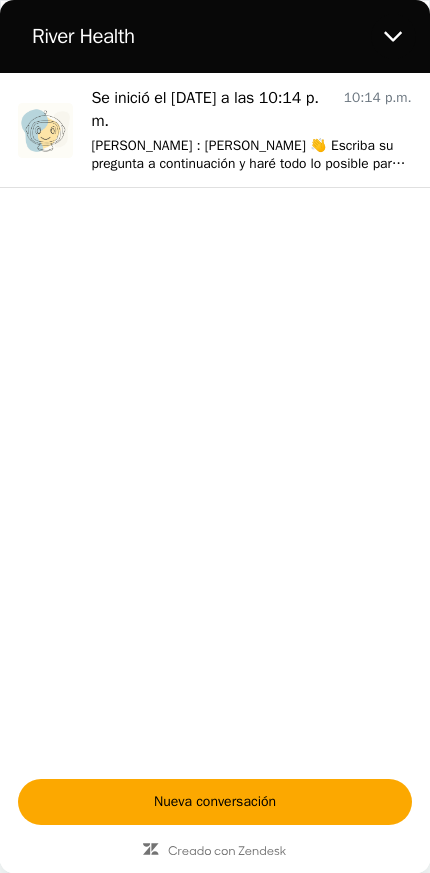 click 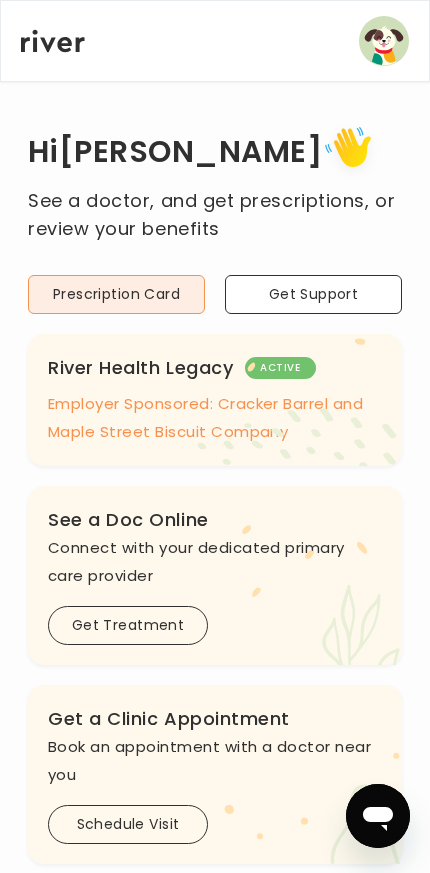 click on "Hi  [PERSON_NAME]" at bounding box center [215, 153] 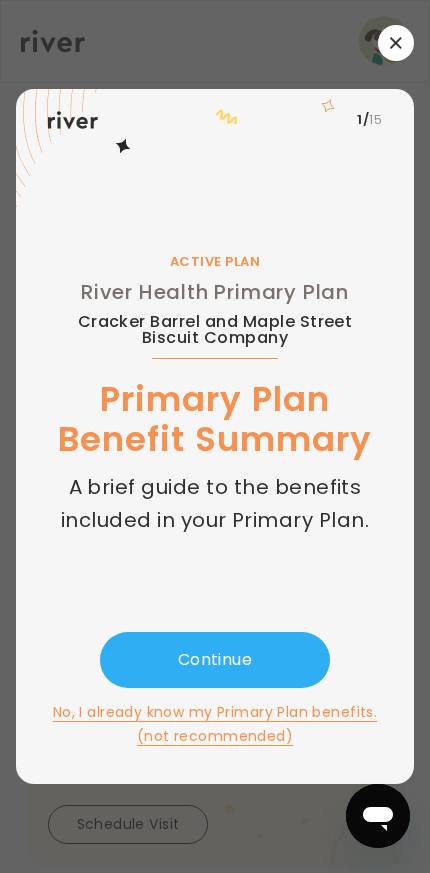 click on "Continue" at bounding box center [215, 660] 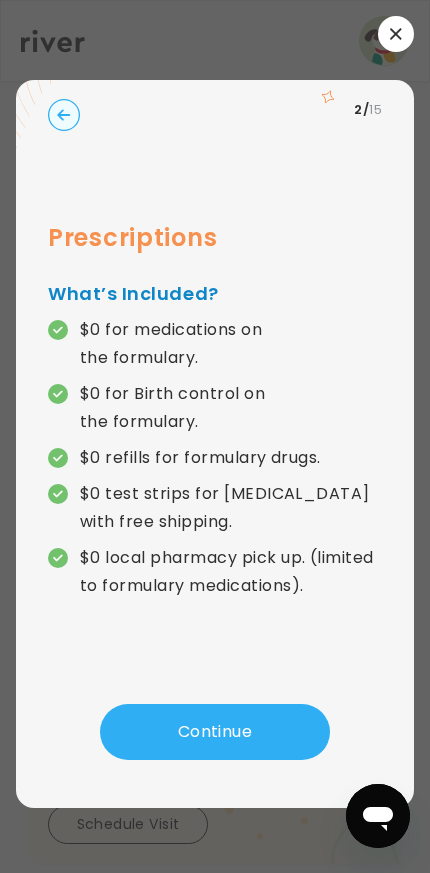 click on "Continue" at bounding box center (215, 732) 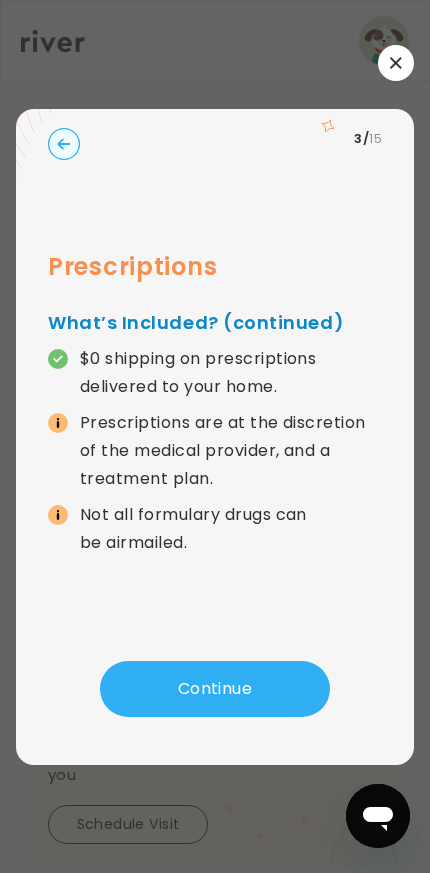 click on "Continue" at bounding box center [215, 689] 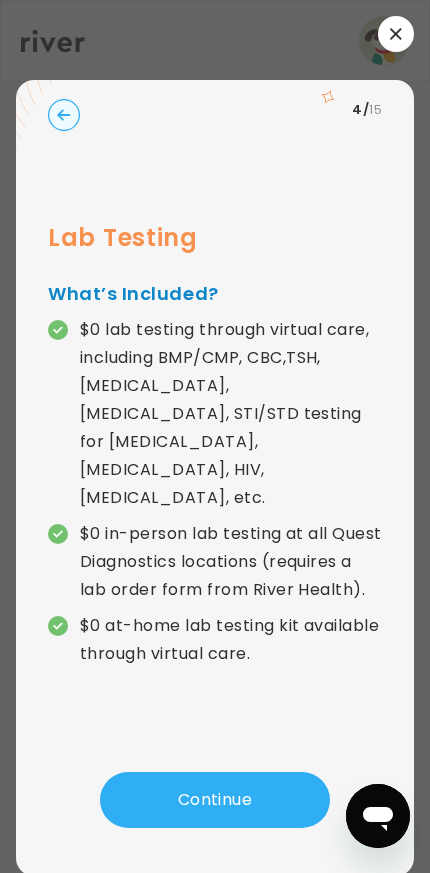 click on "Lab Testing What’s Included? $0 lab testing through virtual care, including BMP/CMP, CBC,TSH, [MEDICAL_DATA], [MEDICAL_DATA], STI/STD testing for [MEDICAL_DATA],[MEDICAL_DATA], HIV, [MEDICAL_DATA], etc.
$0 in-person lab testing at all Quest Diagnostics locations (requires a lab order form from River Health).
$0 at-home lab testing kit available through virtual care." at bounding box center (215, 456) 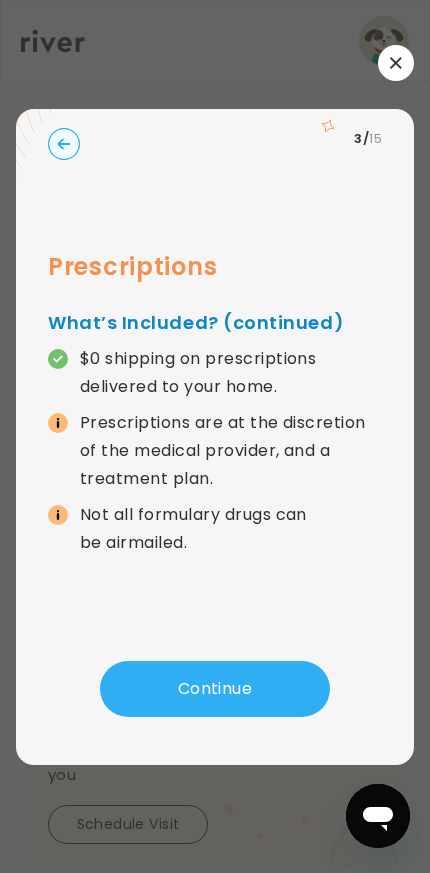 click on "Continue" at bounding box center [215, 689] 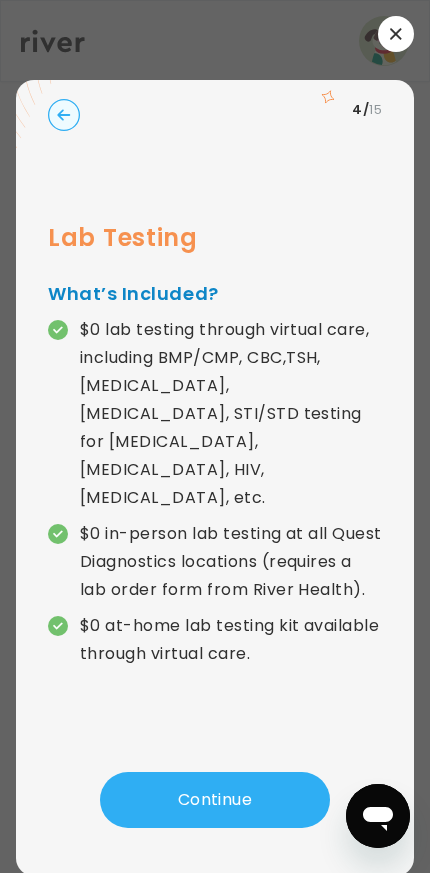 click on "Continue" at bounding box center [215, 800] 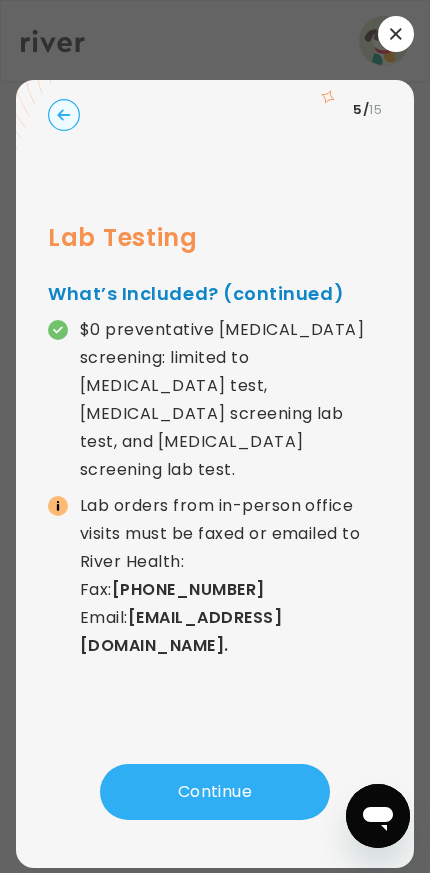 click on "Continue" at bounding box center [215, 792] 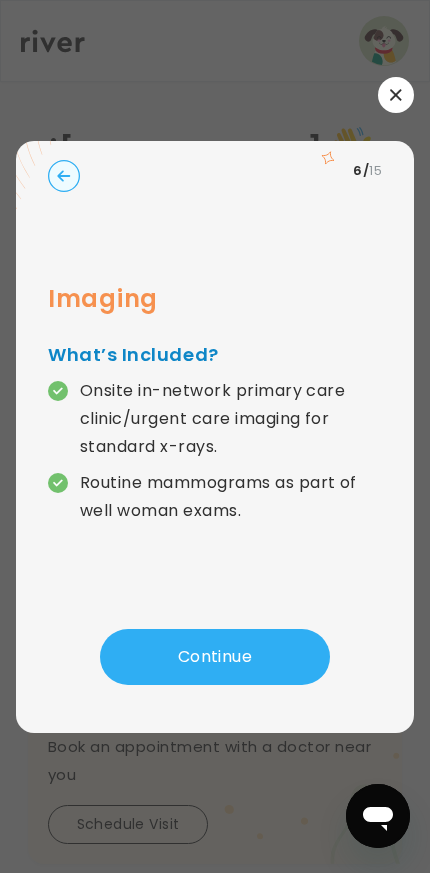 click on "Continue" at bounding box center [215, 657] 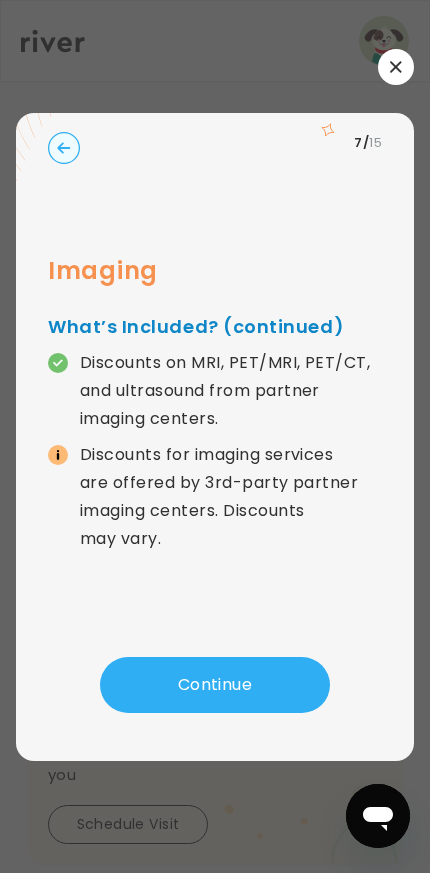 click on "Continue" at bounding box center (215, 685) 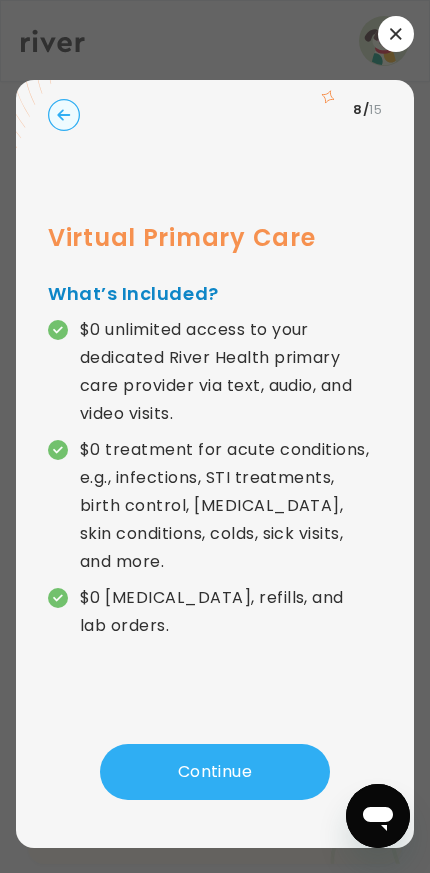 click at bounding box center [396, 34] 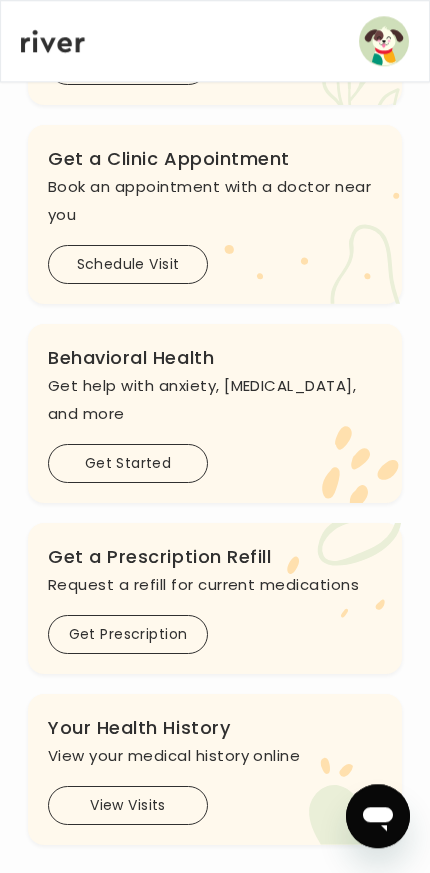 scroll, scrollTop: 591, scrollLeft: 0, axis: vertical 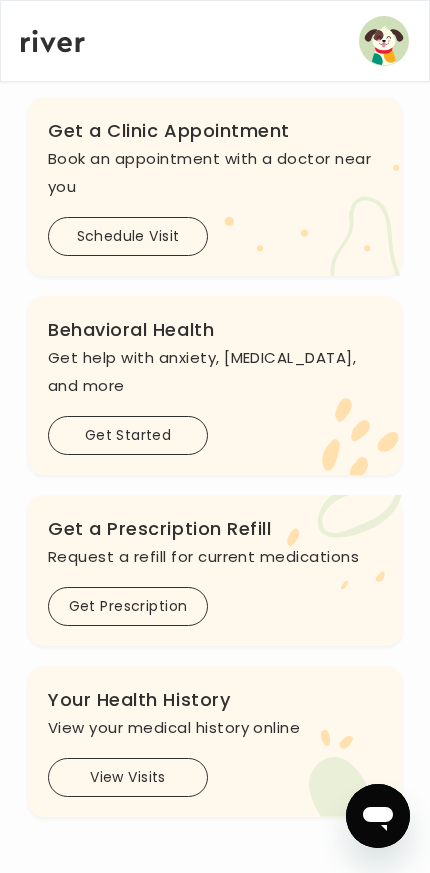 click on "Get Prescription" at bounding box center [128, 606] 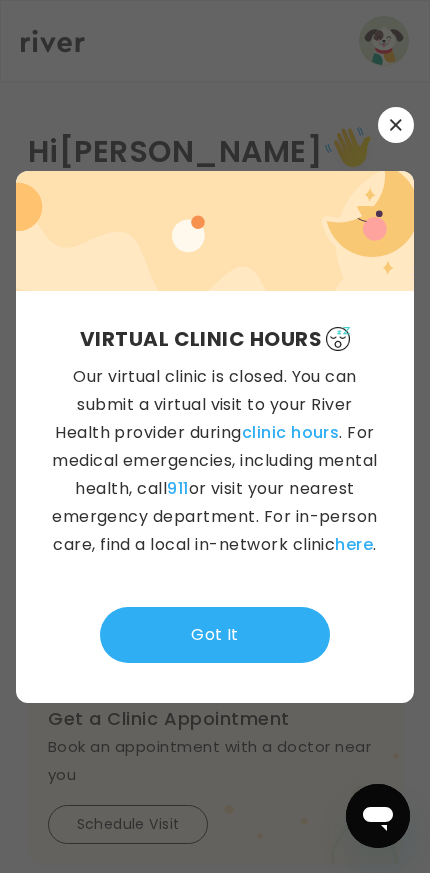click at bounding box center [396, 125] 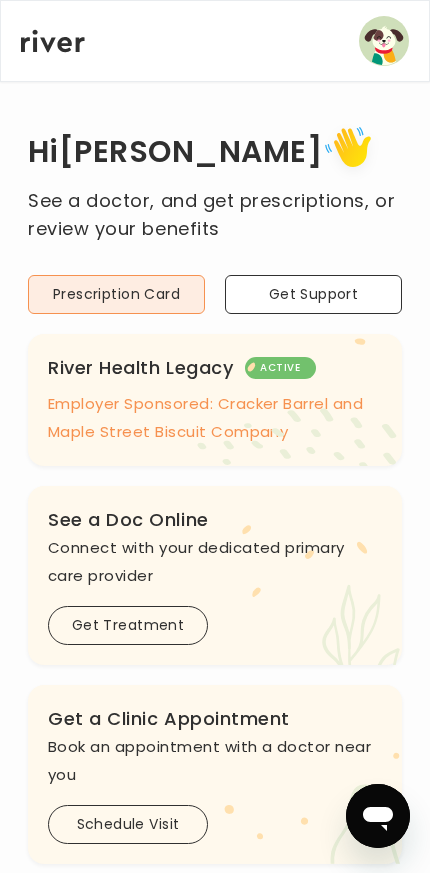 click at bounding box center (384, 41) 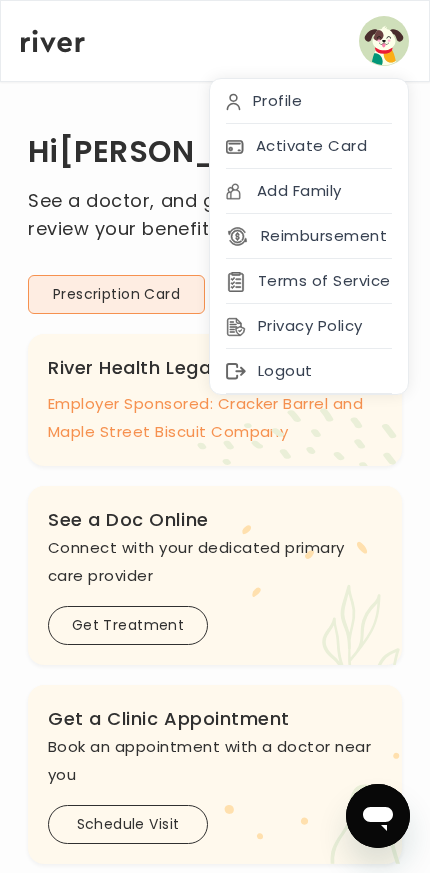 click on "Profile" at bounding box center [309, 101] 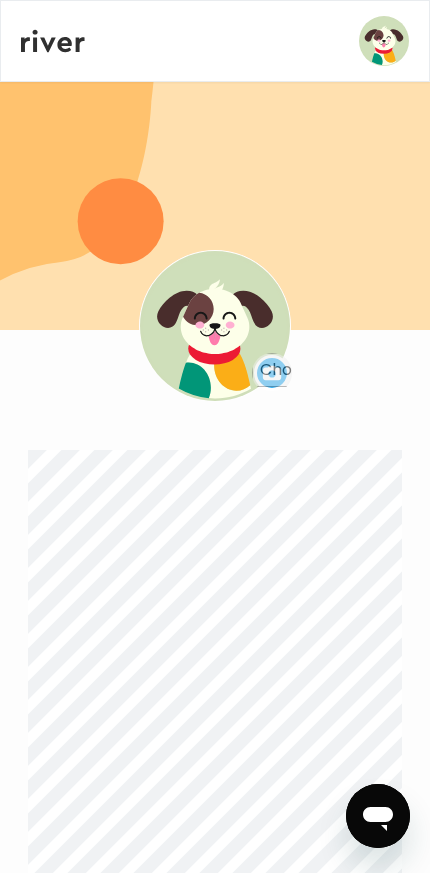 click at bounding box center (384, 41) 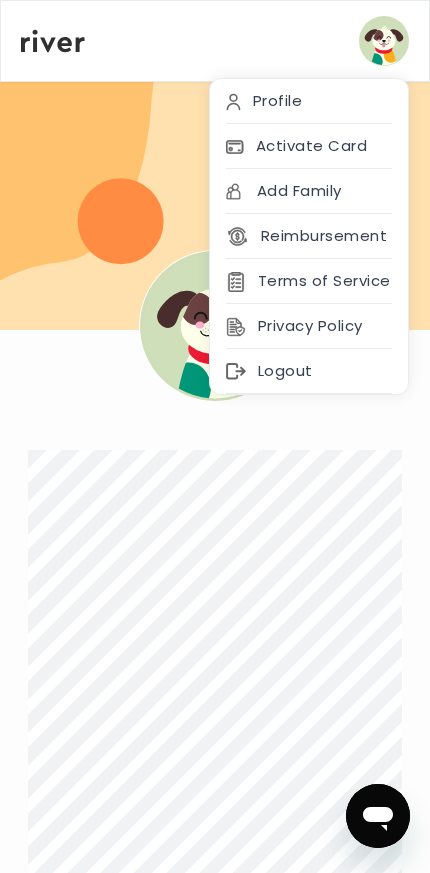 click on "Activate Card" at bounding box center (309, 146) 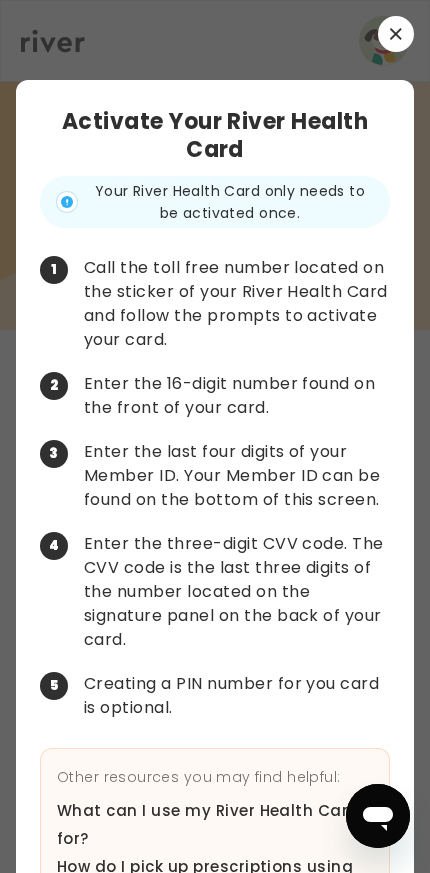 scroll, scrollTop: 0, scrollLeft: 0, axis: both 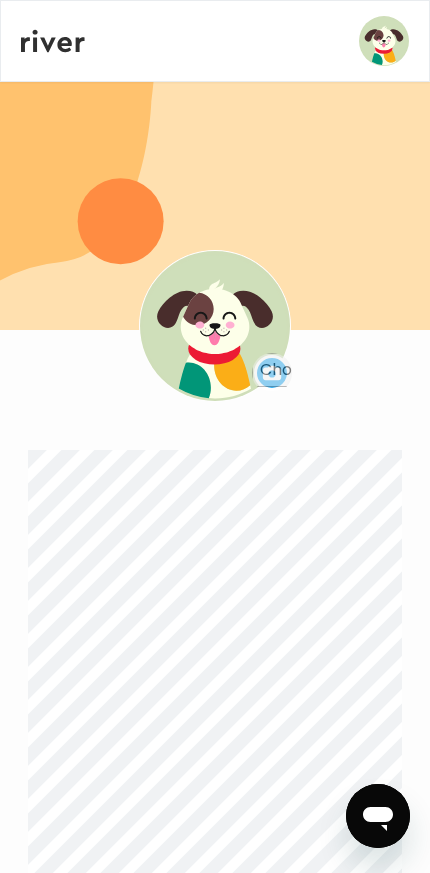 click at bounding box center [384, 41] 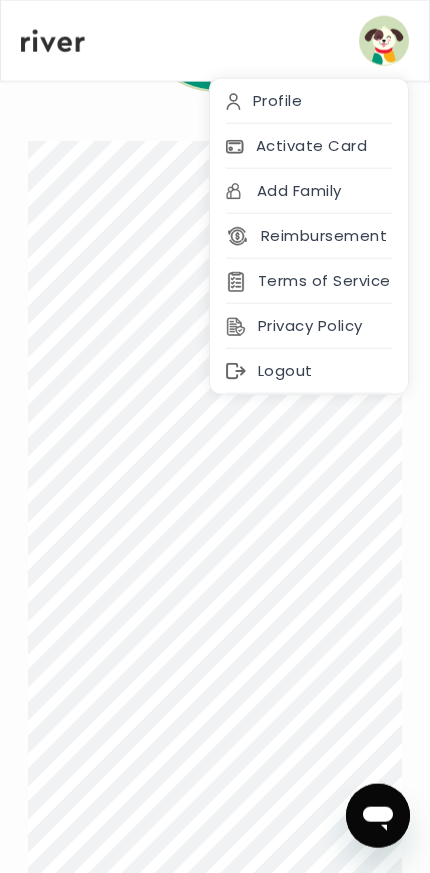 scroll, scrollTop: 322, scrollLeft: 0, axis: vertical 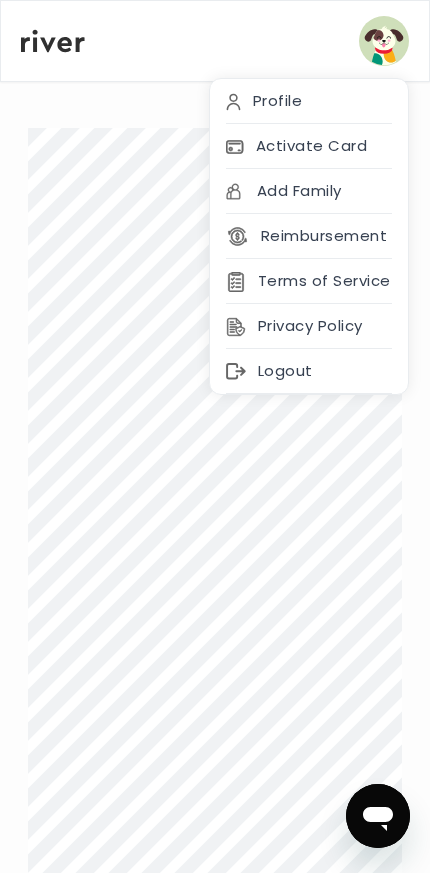 click on "Reimbursement" at bounding box center [306, 236] 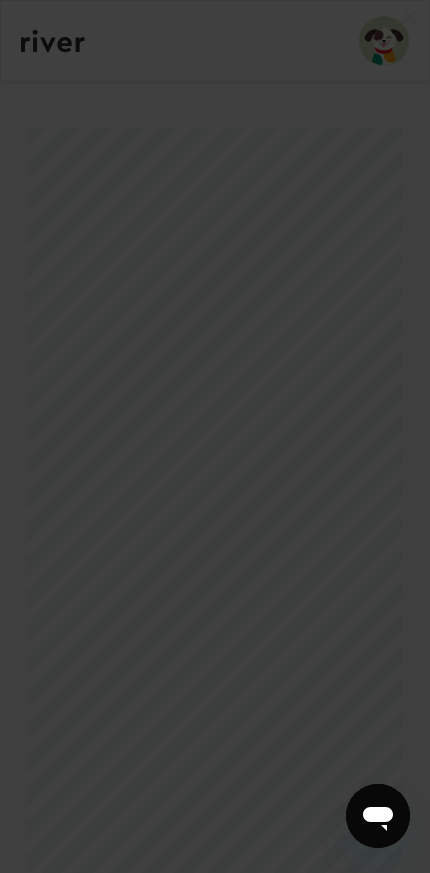 click on "×" at bounding box center [410, 18] 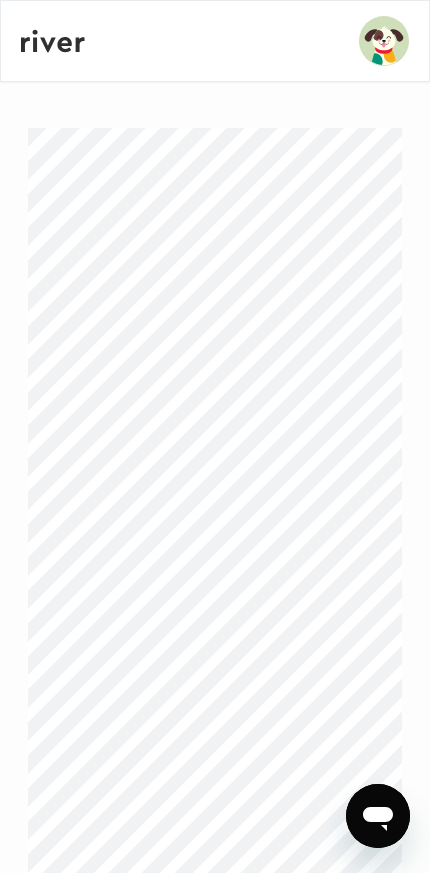 click at bounding box center (384, 41) 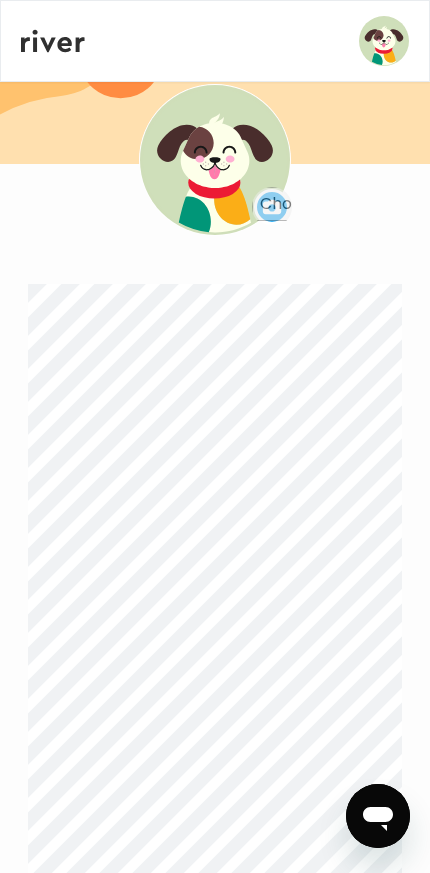 scroll, scrollTop: 0, scrollLeft: 0, axis: both 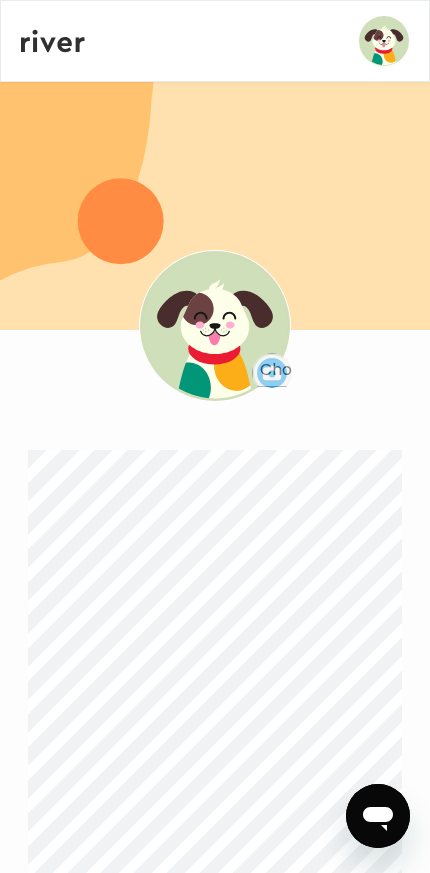click at bounding box center (384, 41) 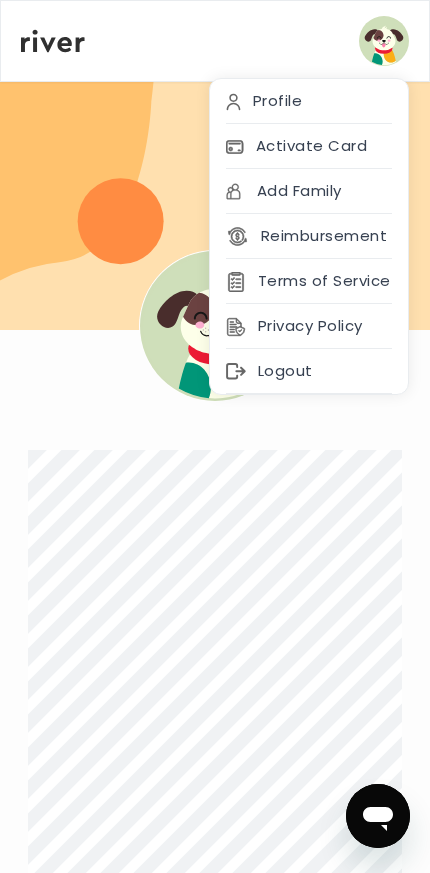 click on "Profile" at bounding box center [309, 101] 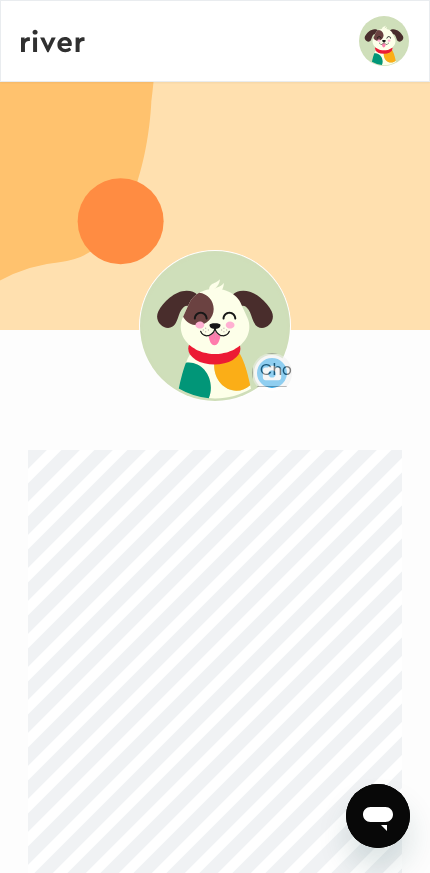 click at bounding box center (384, 41) 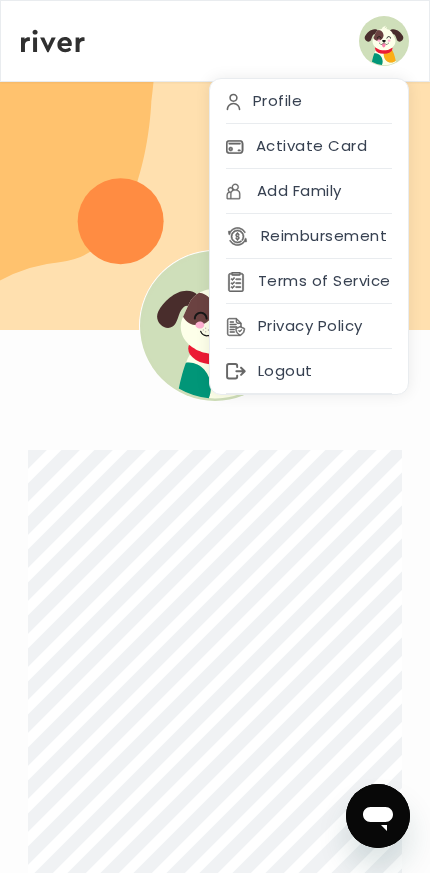 click 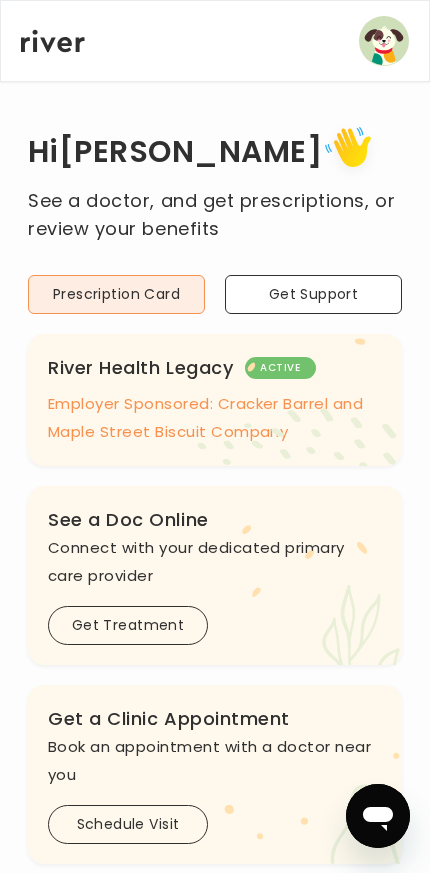 click 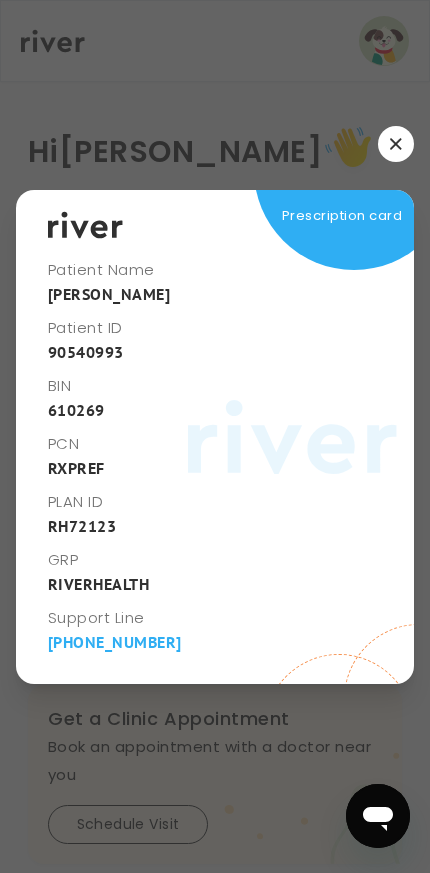 click at bounding box center [215, 436] 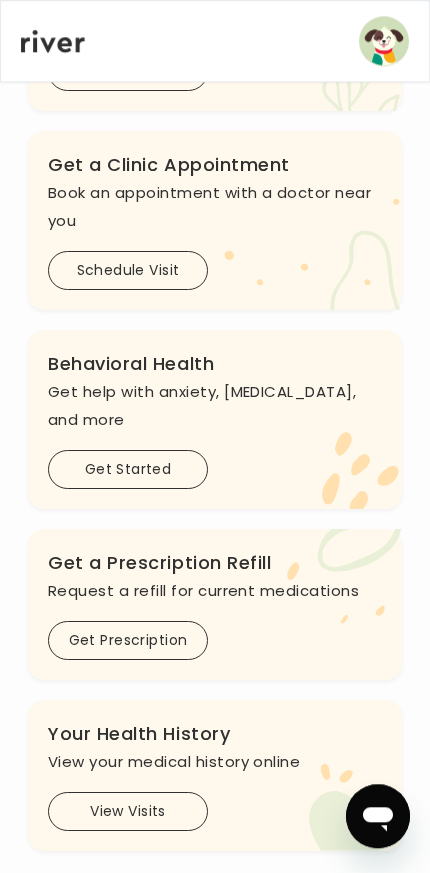 scroll, scrollTop: 591, scrollLeft: 0, axis: vertical 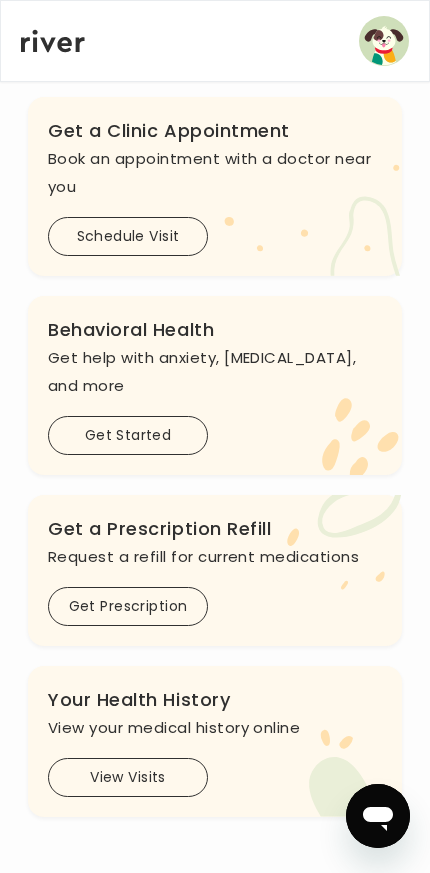 click on ".cls-1{fill:#ffe0ae} Get a Prescription Refill Request a refill for current medications Get Prescription" at bounding box center (215, 570) 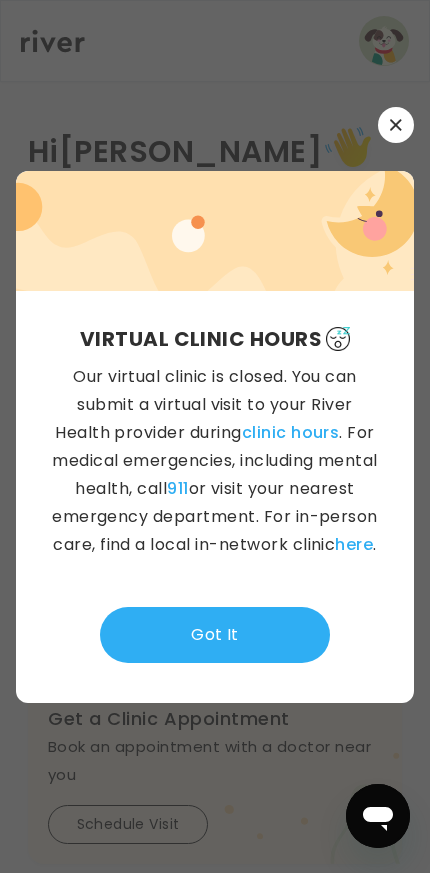 click on "here" at bounding box center (354, 544) 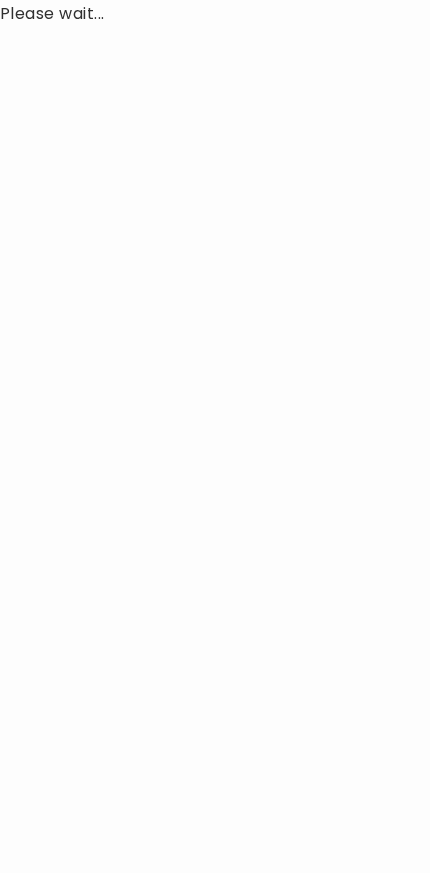 scroll, scrollTop: 0, scrollLeft: 0, axis: both 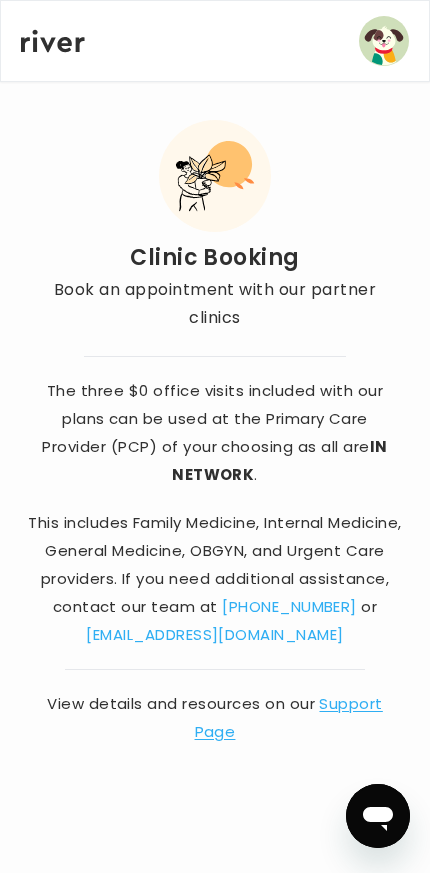 click at bounding box center [384, 41] 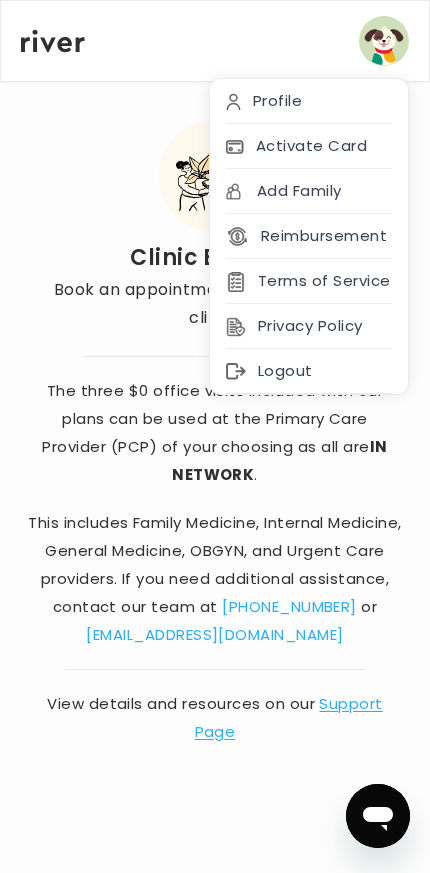 click at bounding box center (384, 41) 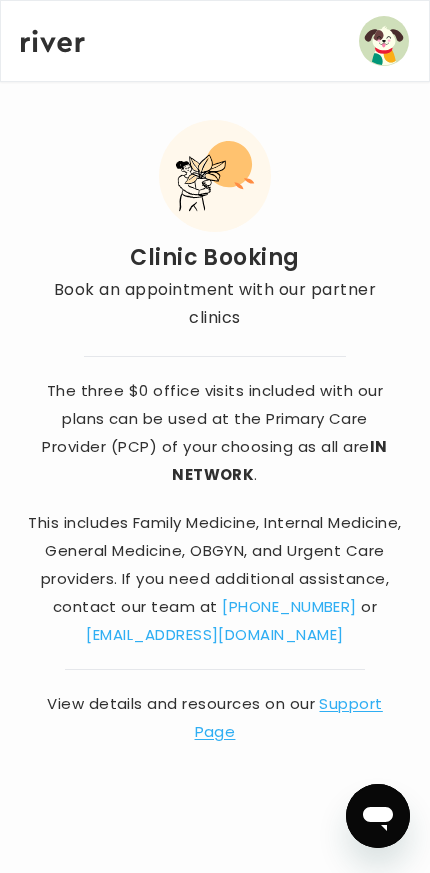 click 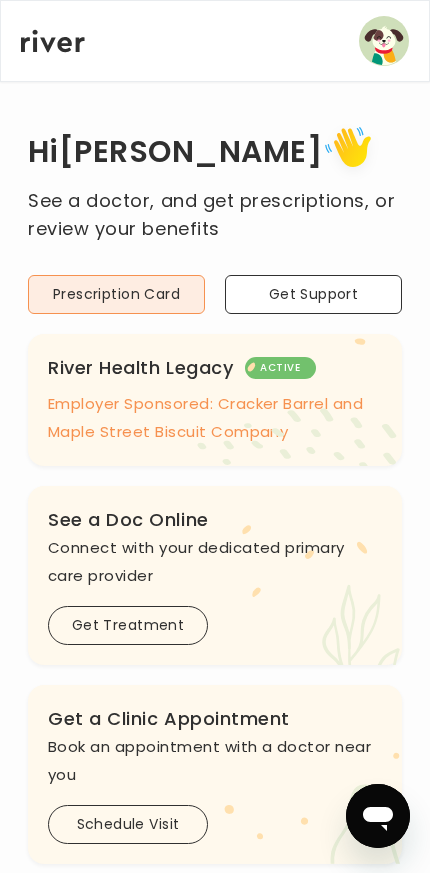 click 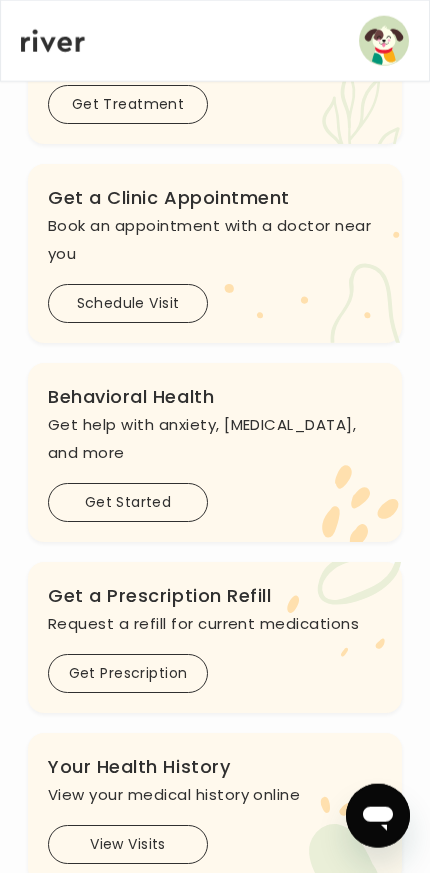 scroll, scrollTop: 591, scrollLeft: 0, axis: vertical 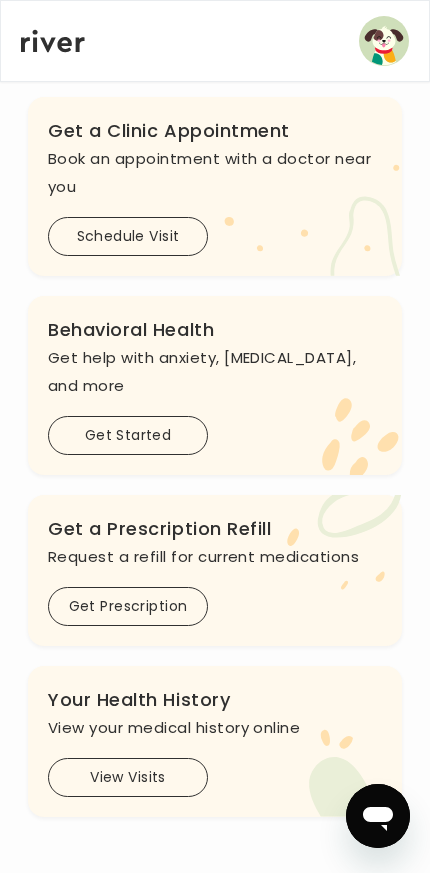 click on "View Visits" at bounding box center [128, 777] 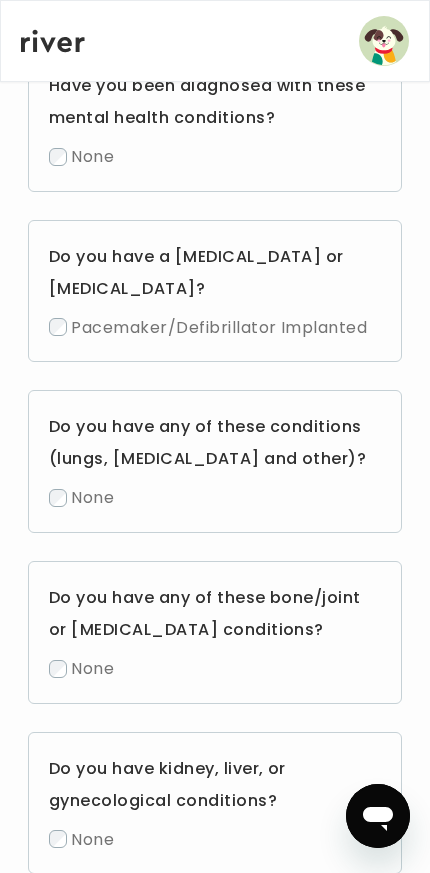 scroll, scrollTop: 1997, scrollLeft: 0, axis: vertical 